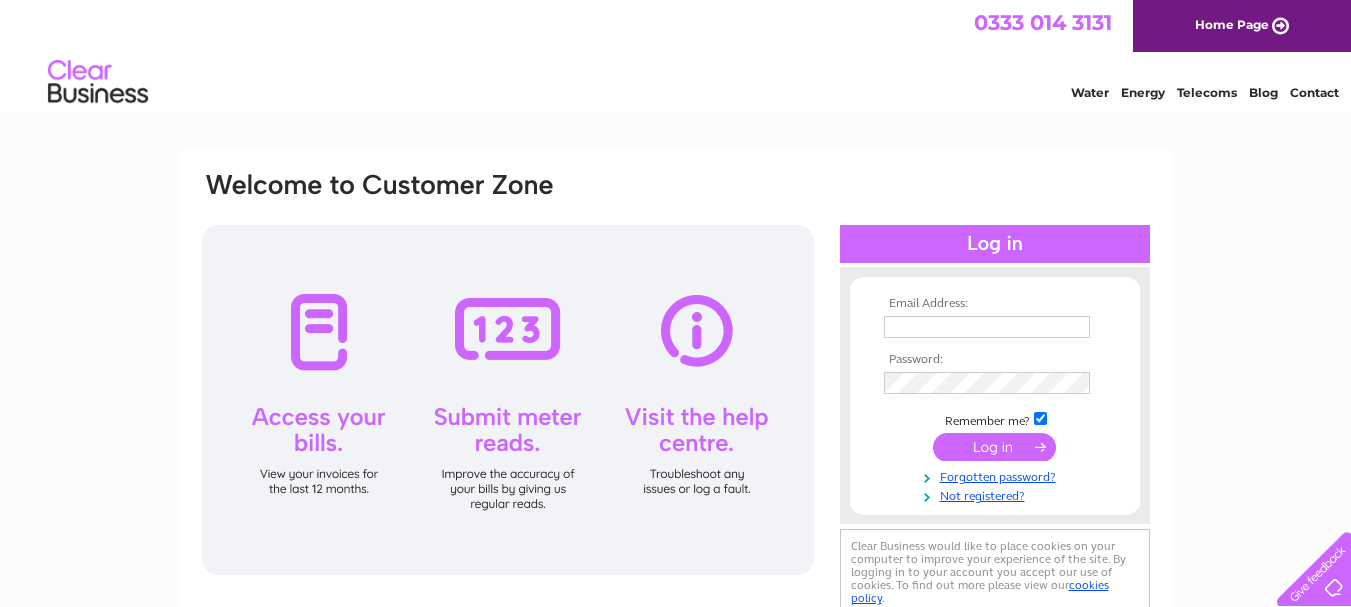 scroll, scrollTop: 0, scrollLeft: 0, axis: both 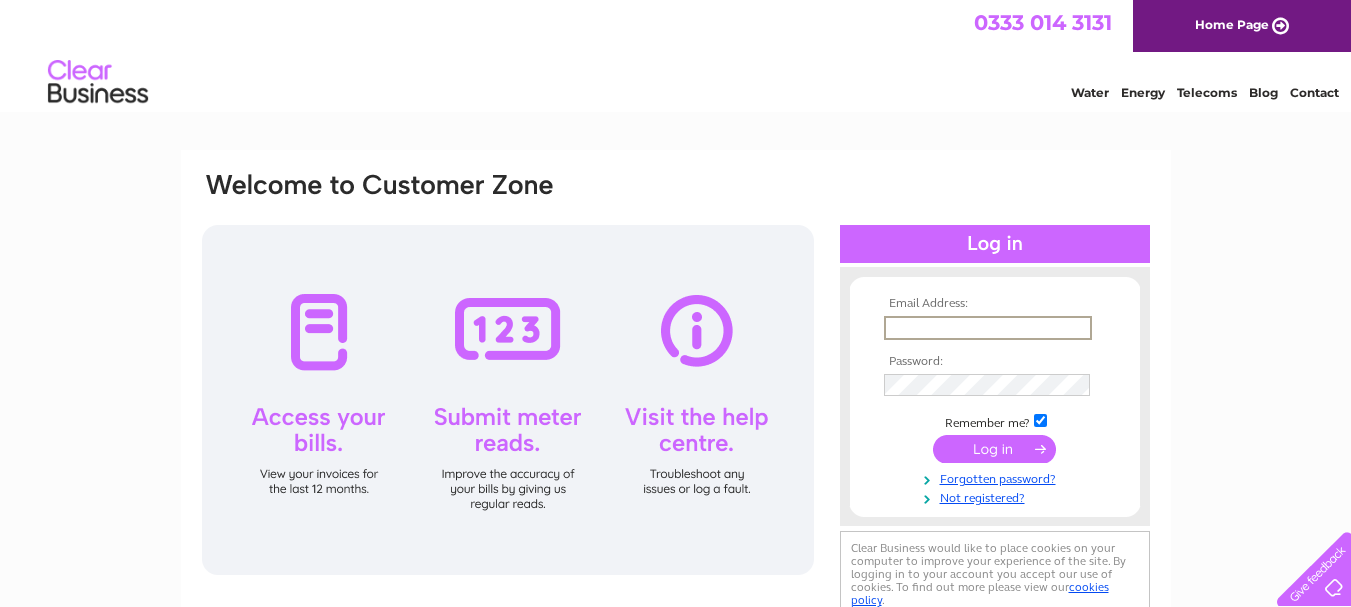 click at bounding box center (988, 328) 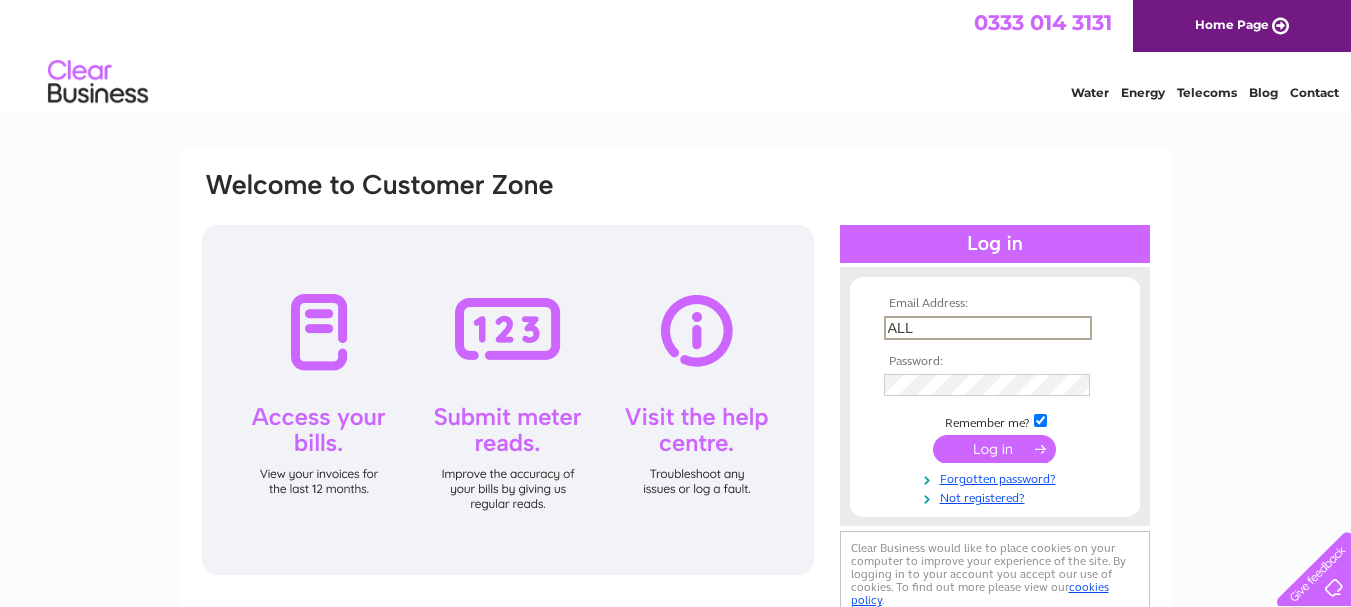 type on "allsop07@hotmail.co.uk" 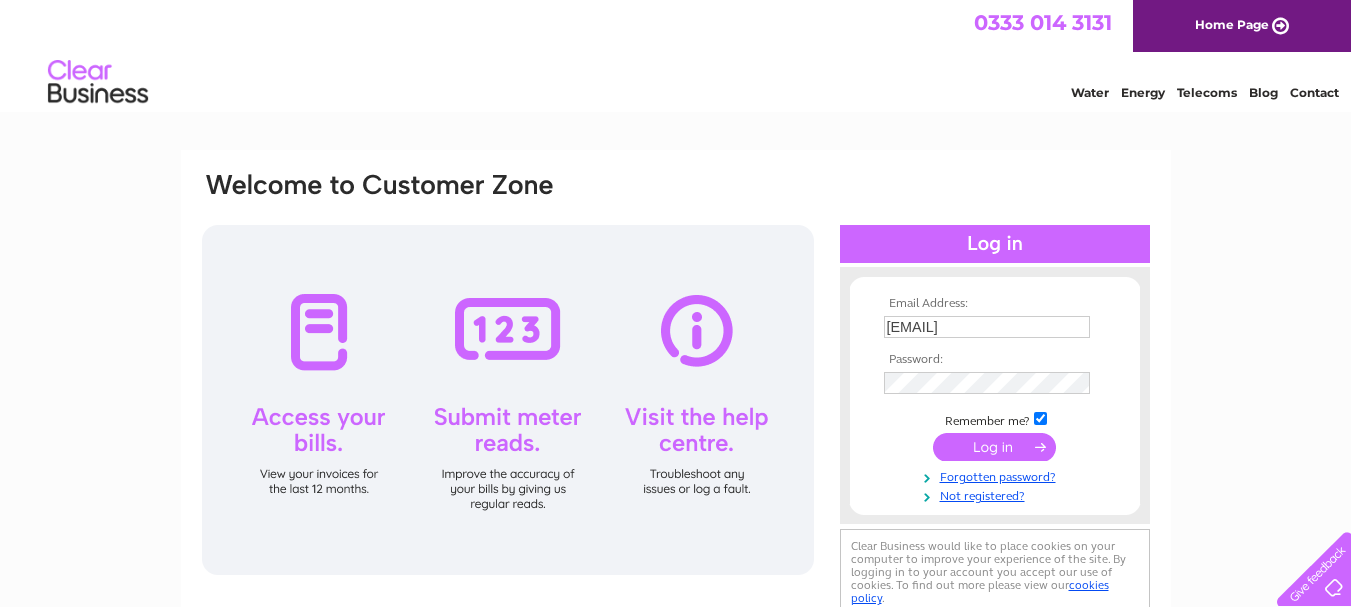 click at bounding box center [994, 447] 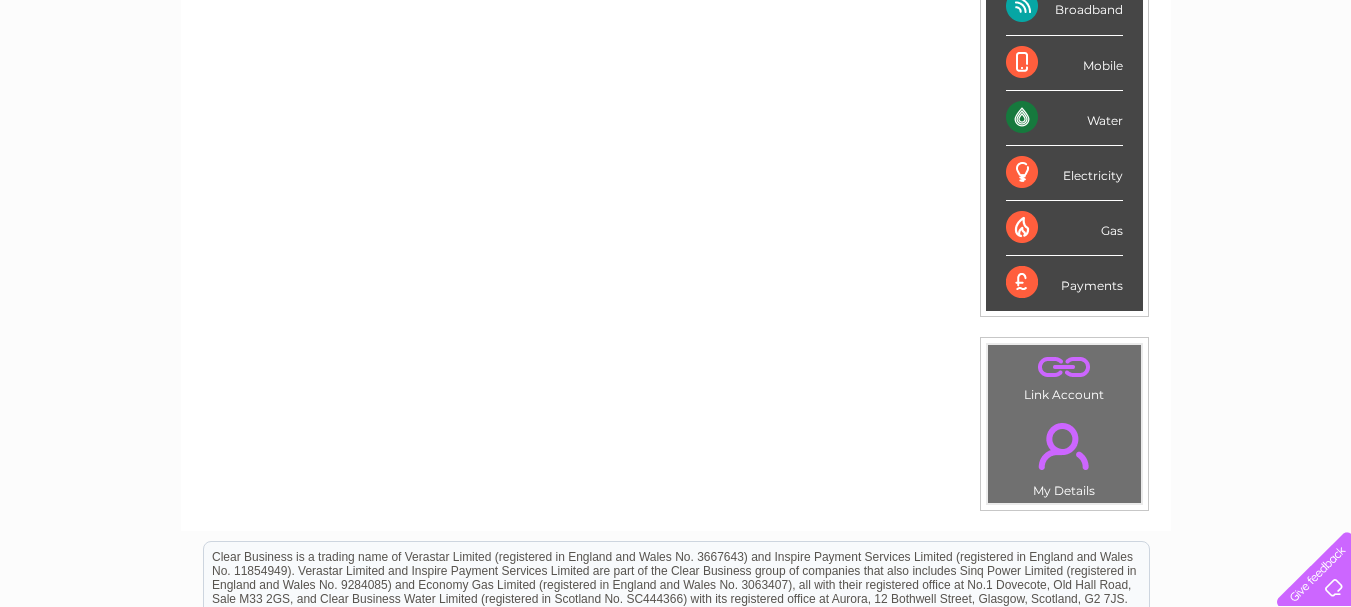 scroll, scrollTop: 0, scrollLeft: 0, axis: both 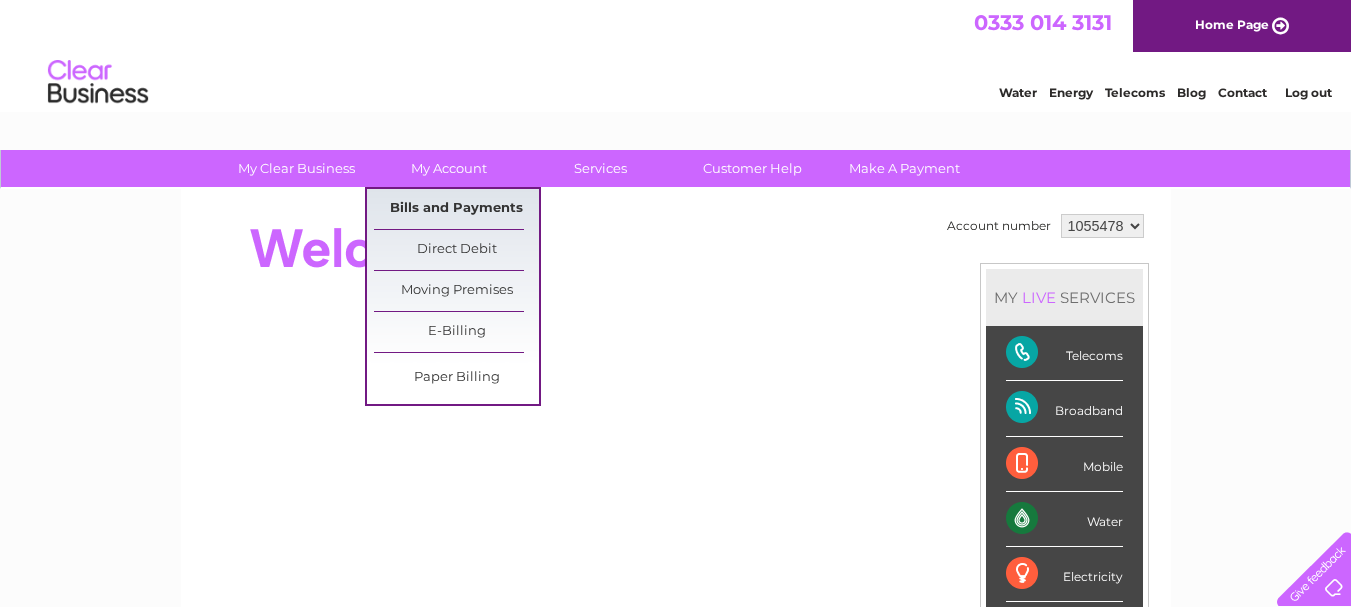 click on "Bills and Payments" at bounding box center (456, 209) 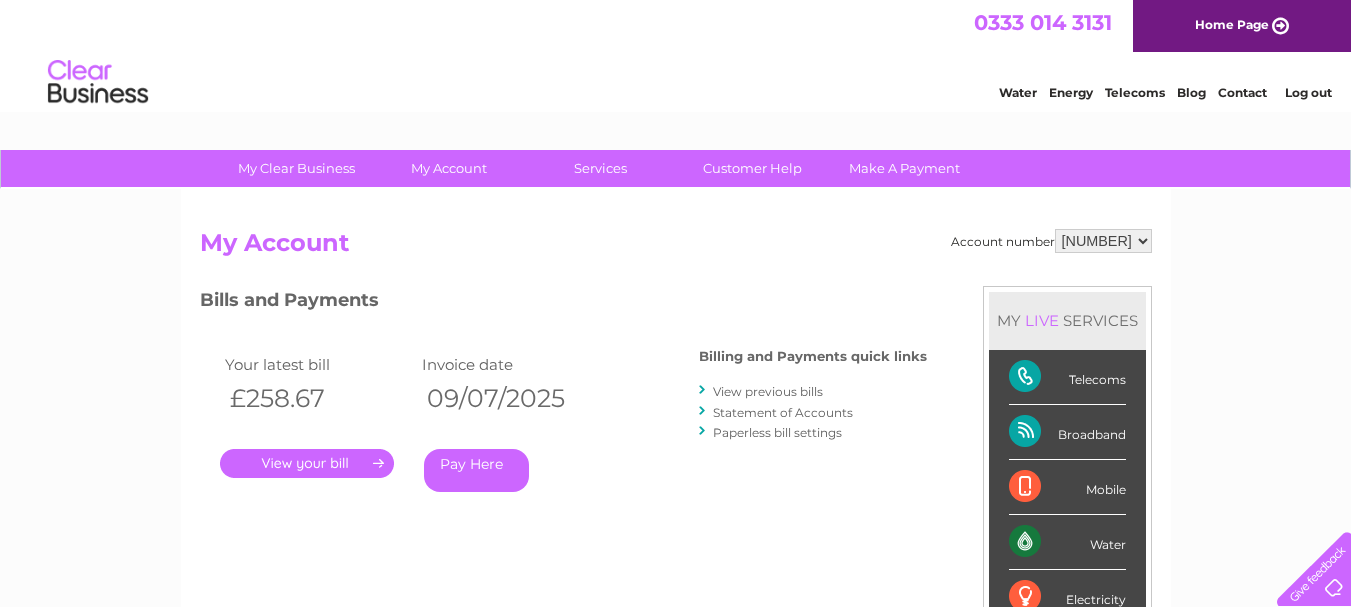 scroll, scrollTop: 0, scrollLeft: 0, axis: both 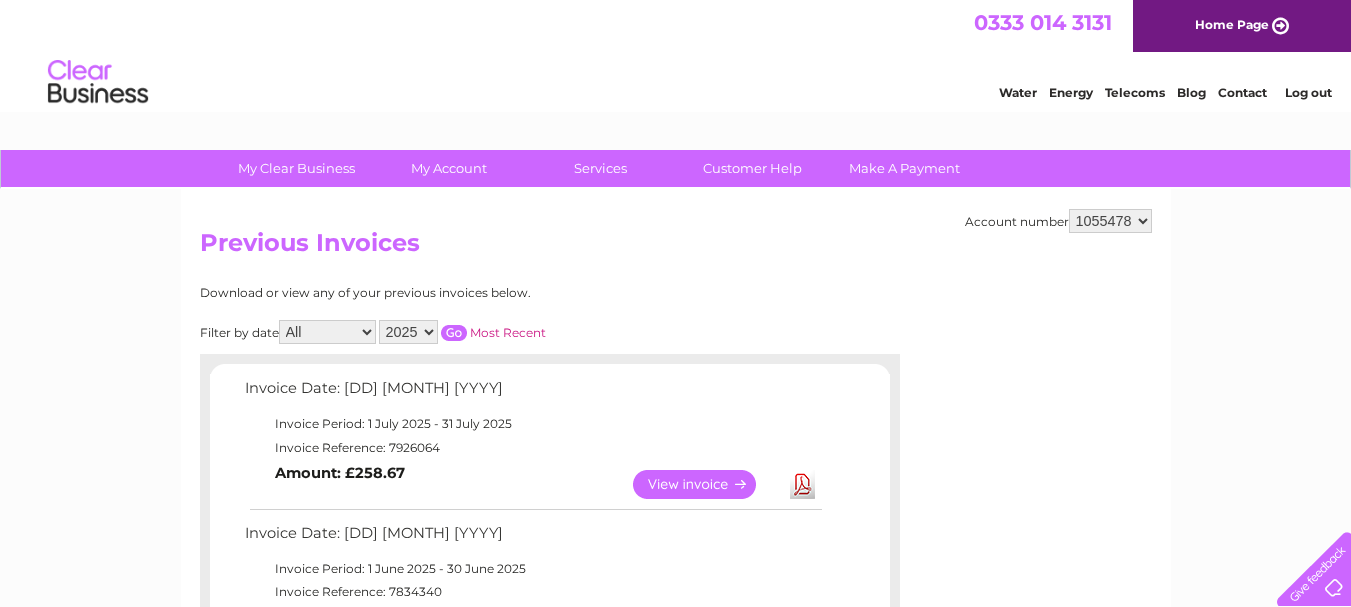 click on "View" at bounding box center [706, 484] 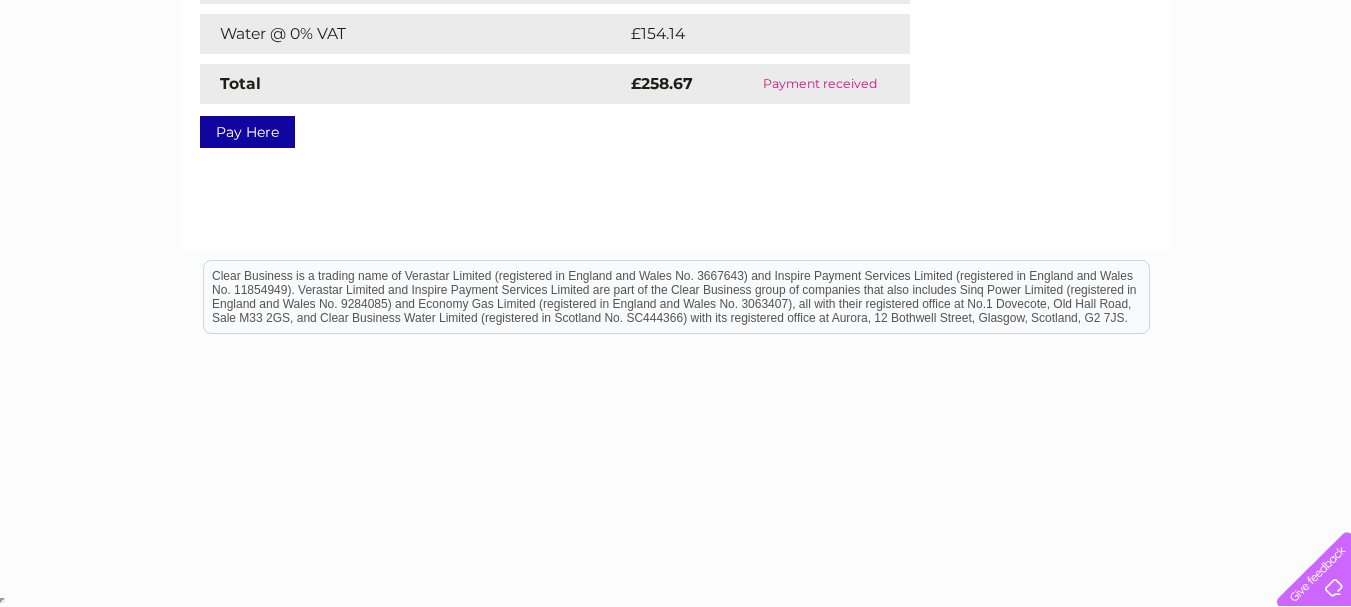 scroll, scrollTop: 99, scrollLeft: 0, axis: vertical 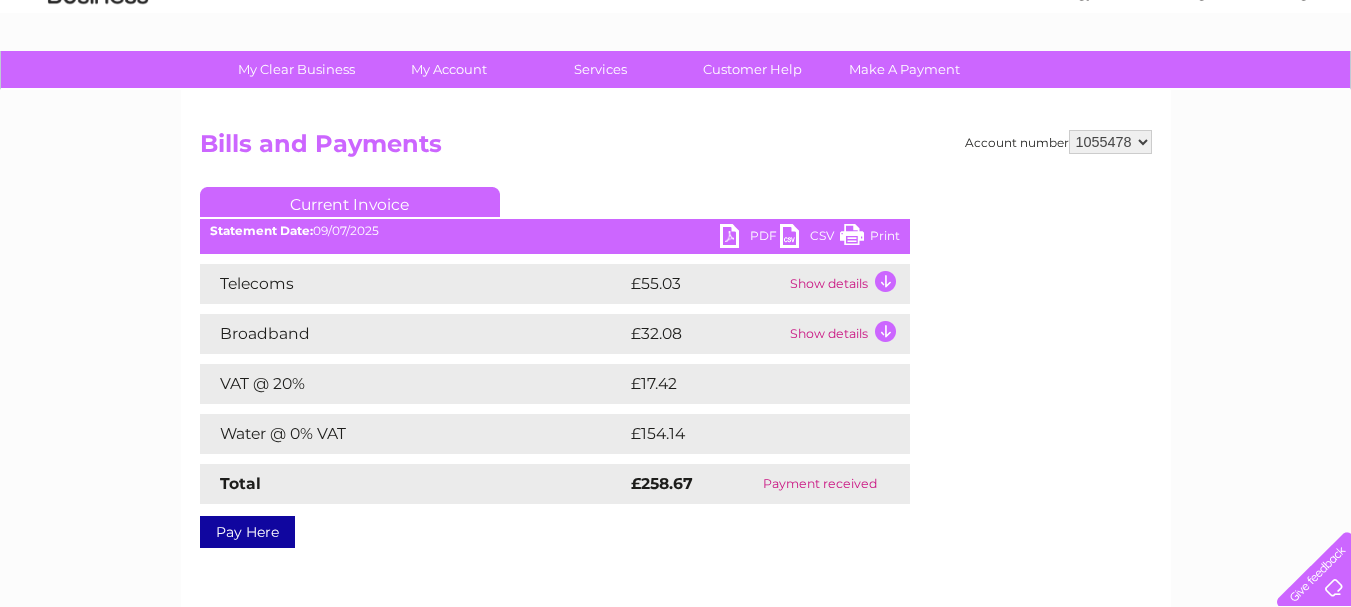 click on "Print" at bounding box center [870, 238] 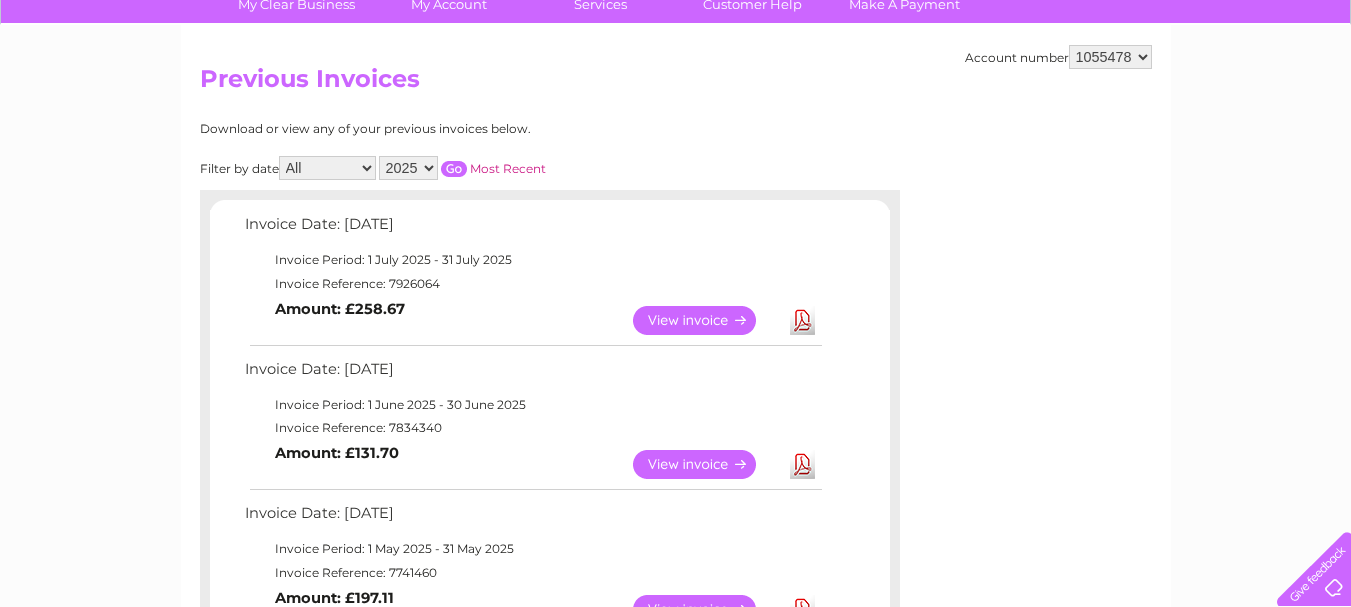 scroll, scrollTop: 200, scrollLeft: 0, axis: vertical 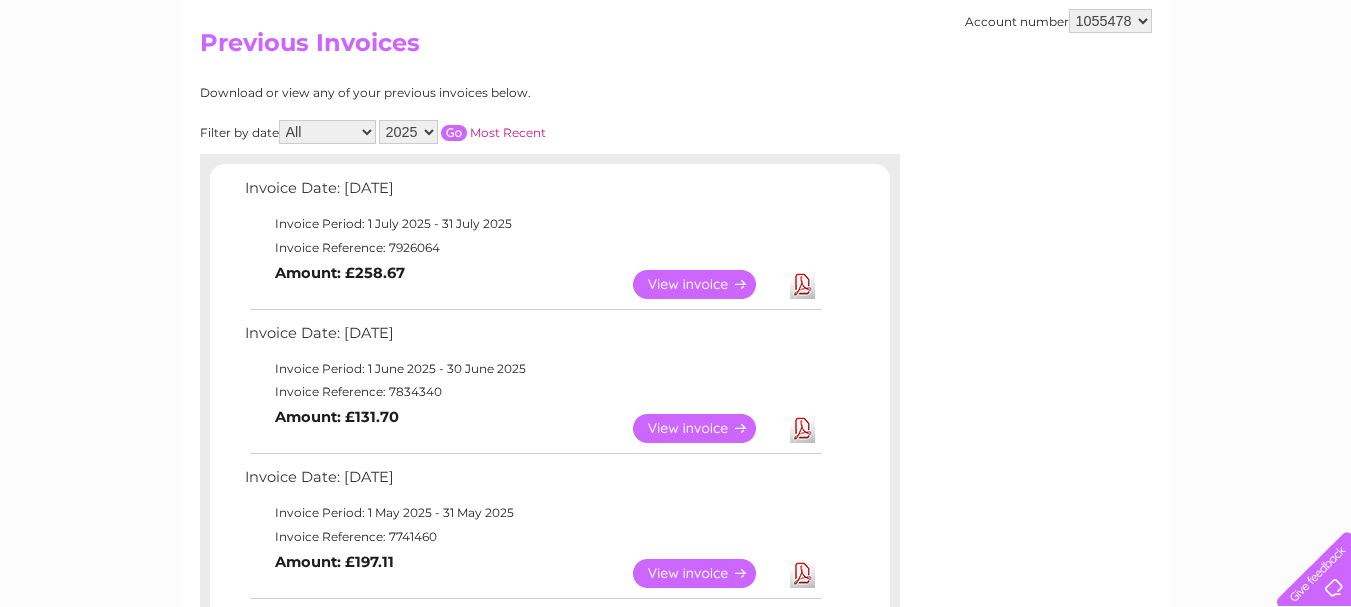 click on "View" at bounding box center (706, 428) 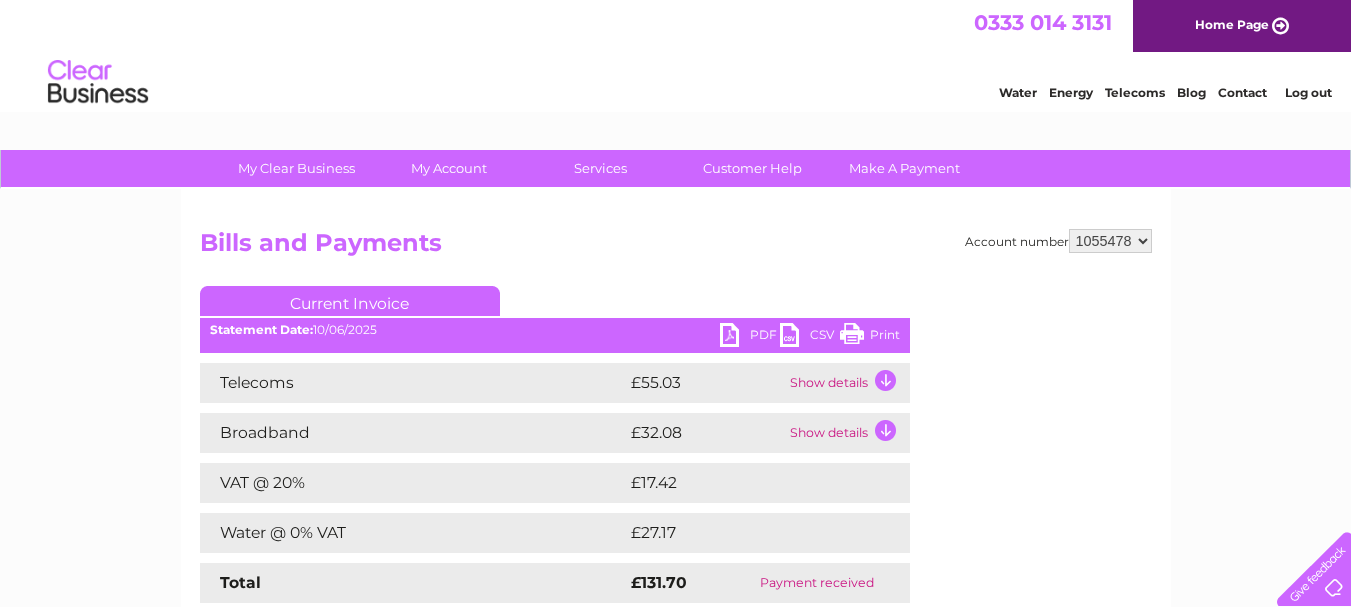 scroll, scrollTop: 0, scrollLeft: 0, axis: both 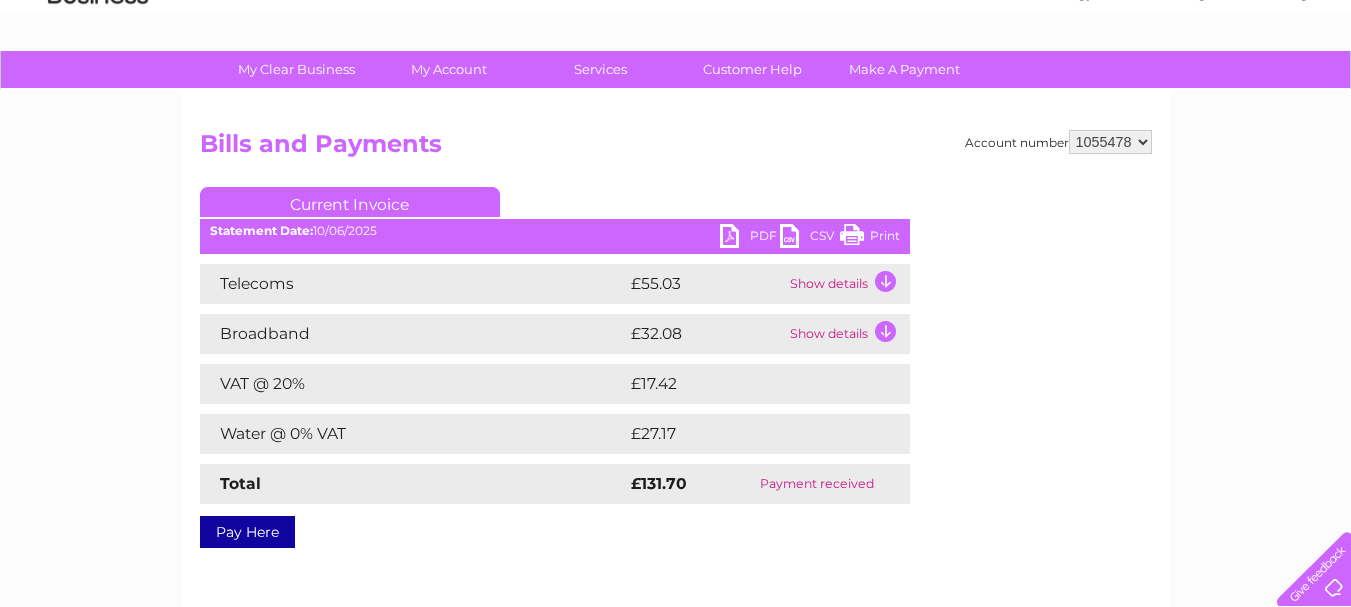 click on "Show details" at bounding box center (847, 284) 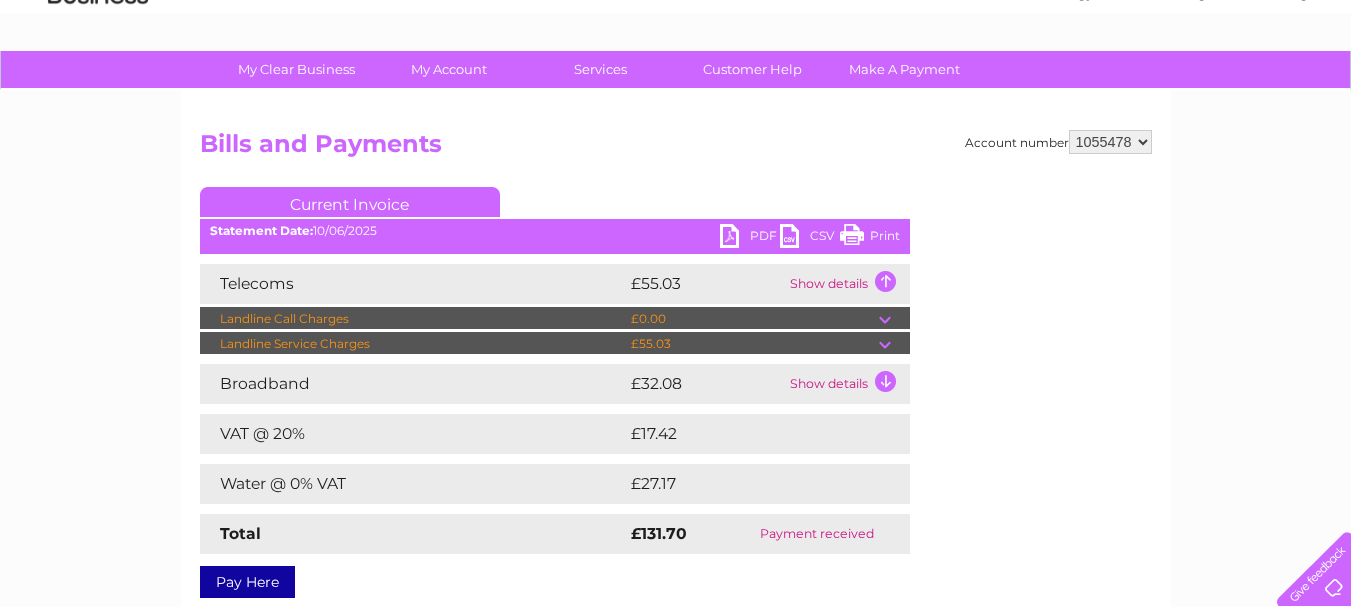 click on "Show details" at bounding box center (847, 384) 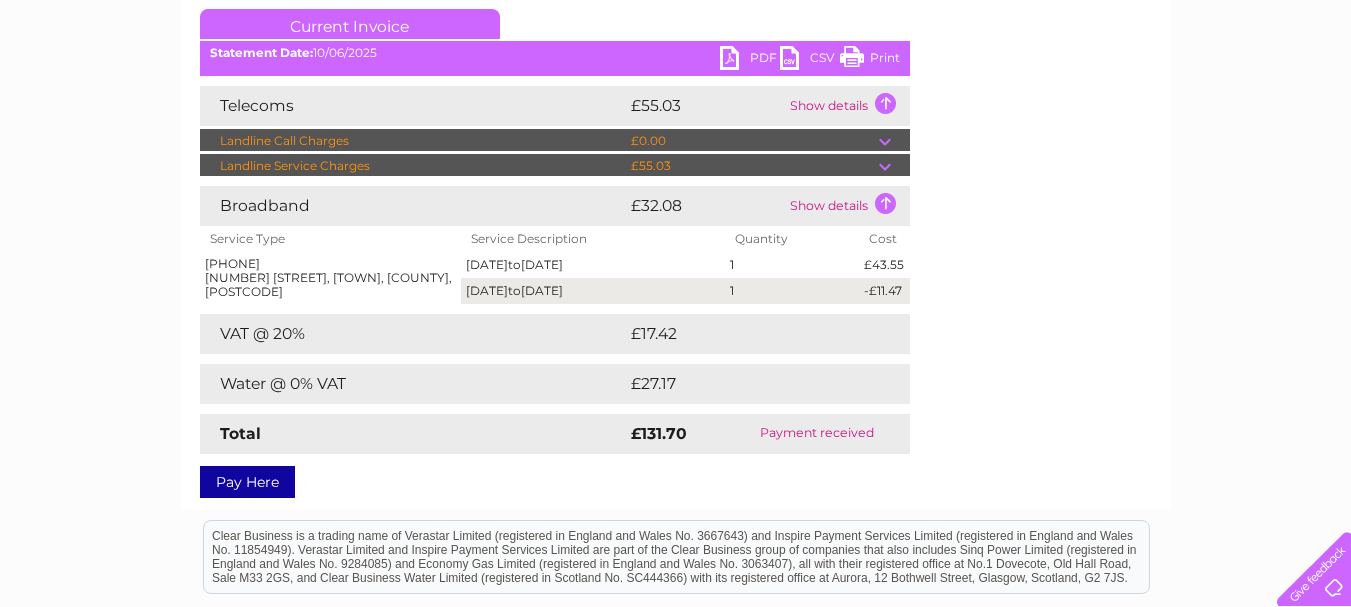 scroll, scrollTop: 299, scrollLeft: 0, axis: vertical 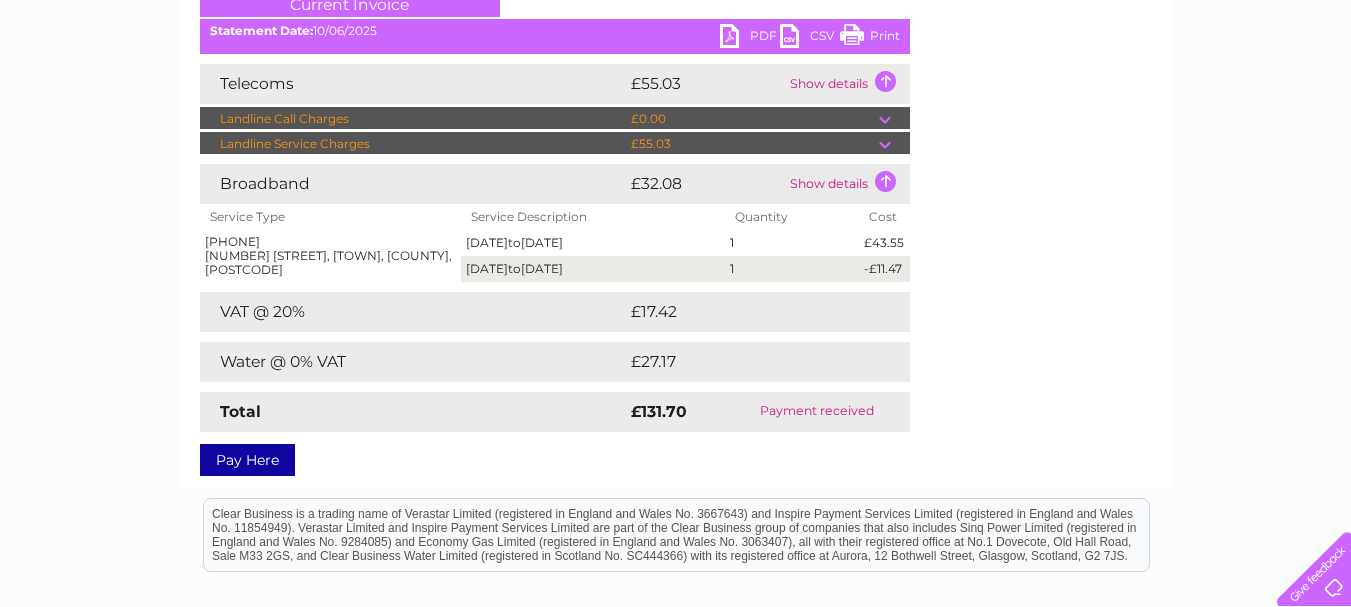 click at bounding box center [894, 144] 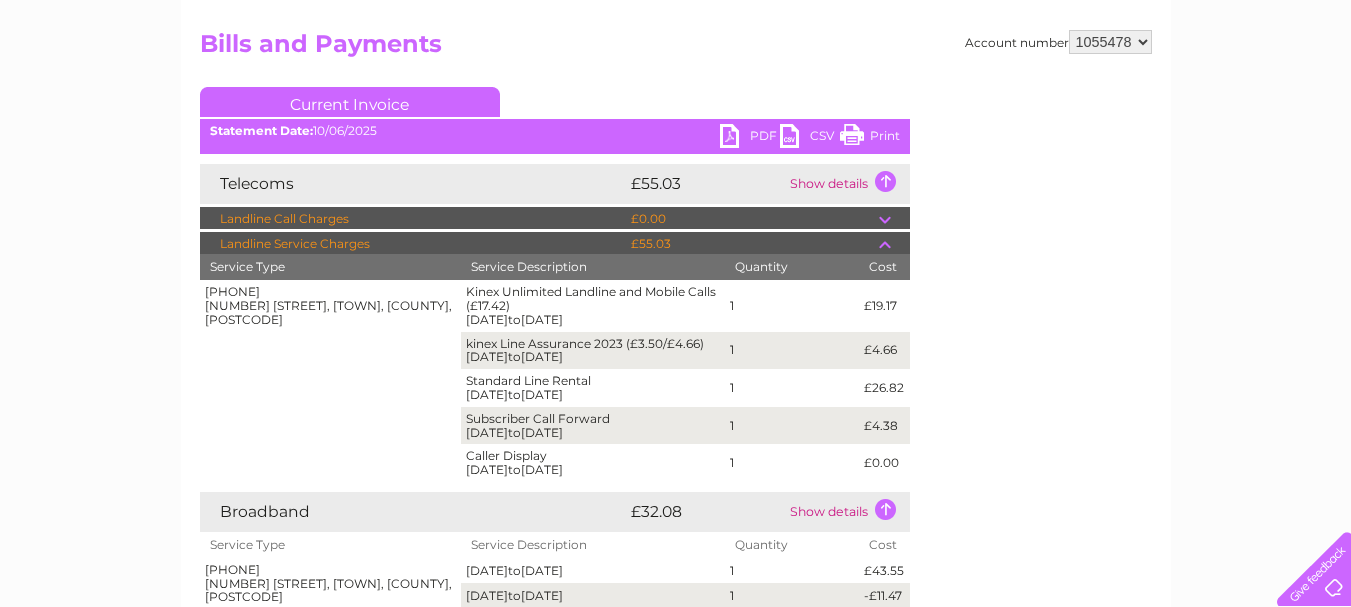 scroll, scrollTop: 99, scrollLeft: 0, axis: vertical 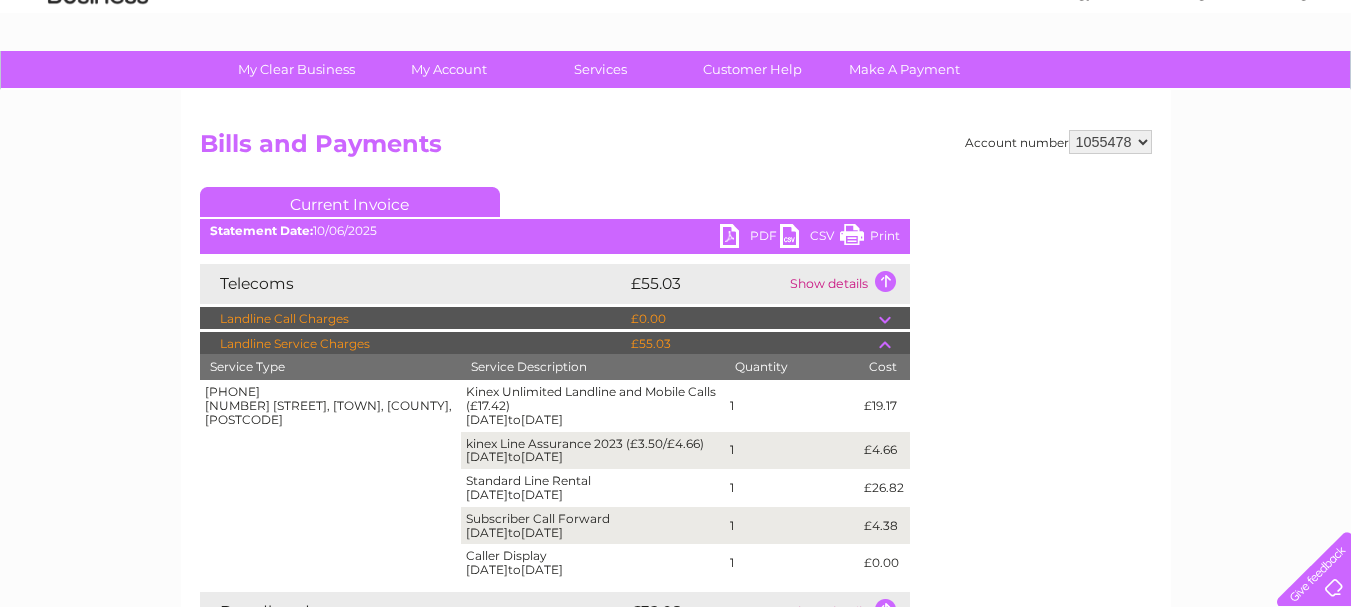 click on "PDF" at bounding box center (750, 238) 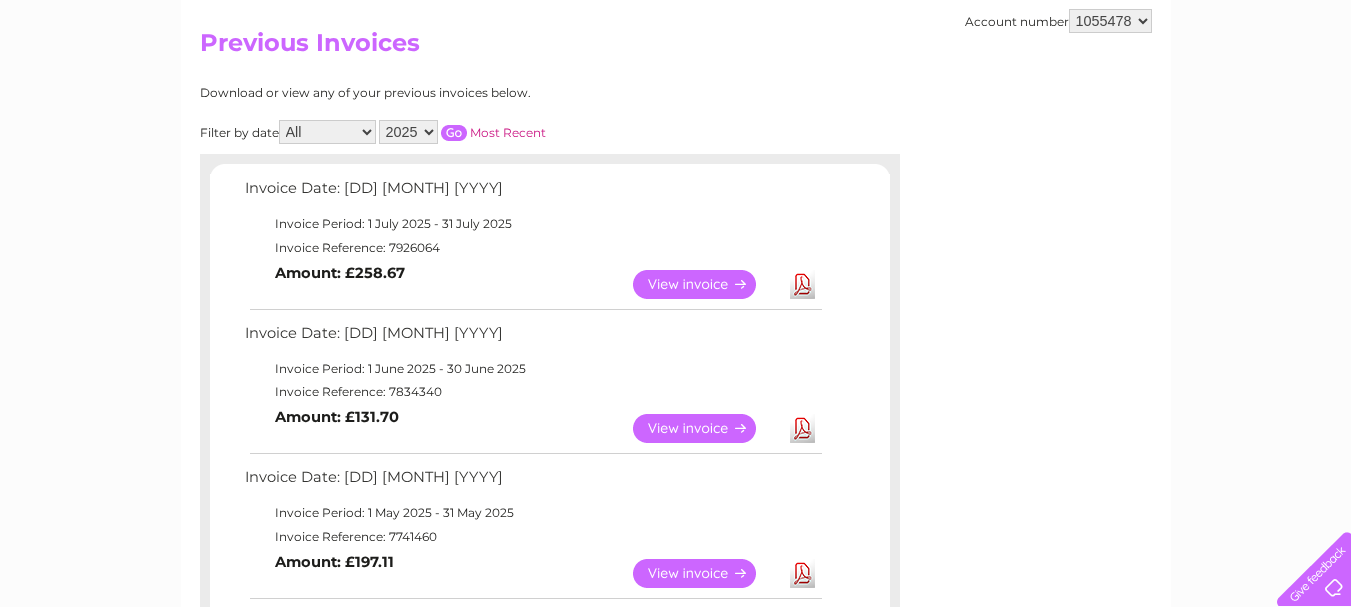scroll, scrollTop: 0, scrollLeft: 0, axis: both 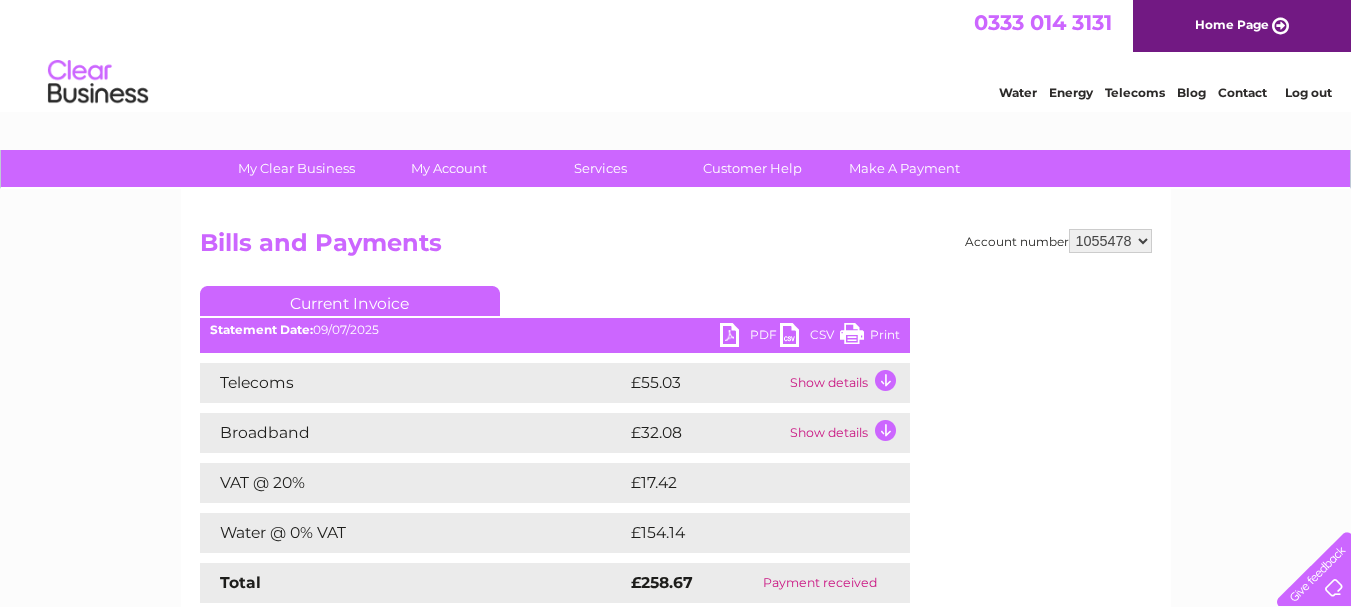 click on "PDF" at bounding box center [750, 337] 